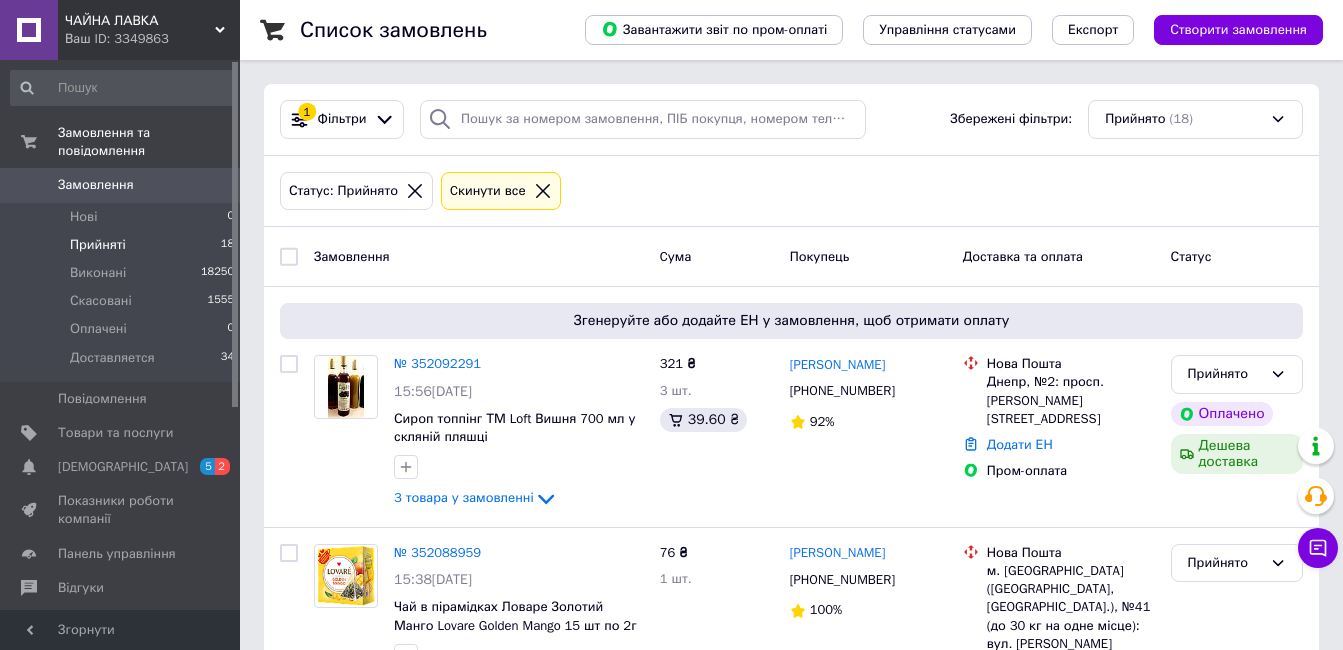 scroll, scrollTop: 0, scrollLeft: 0, axis: both 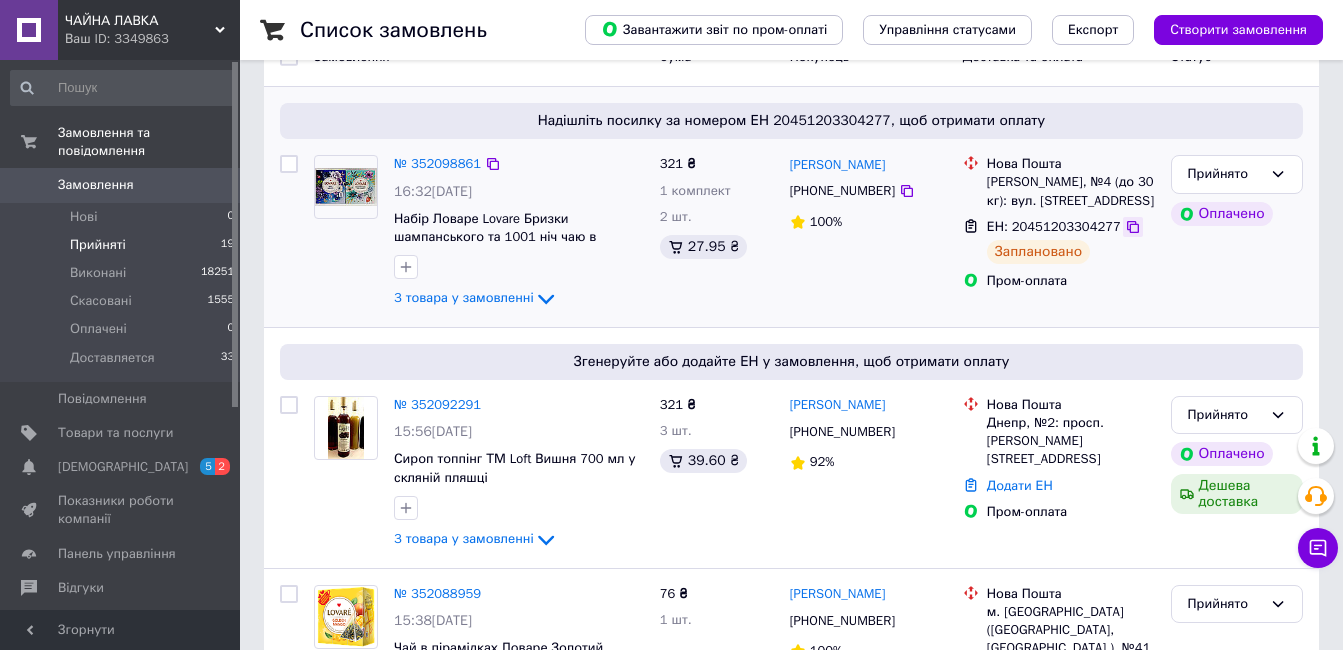 click 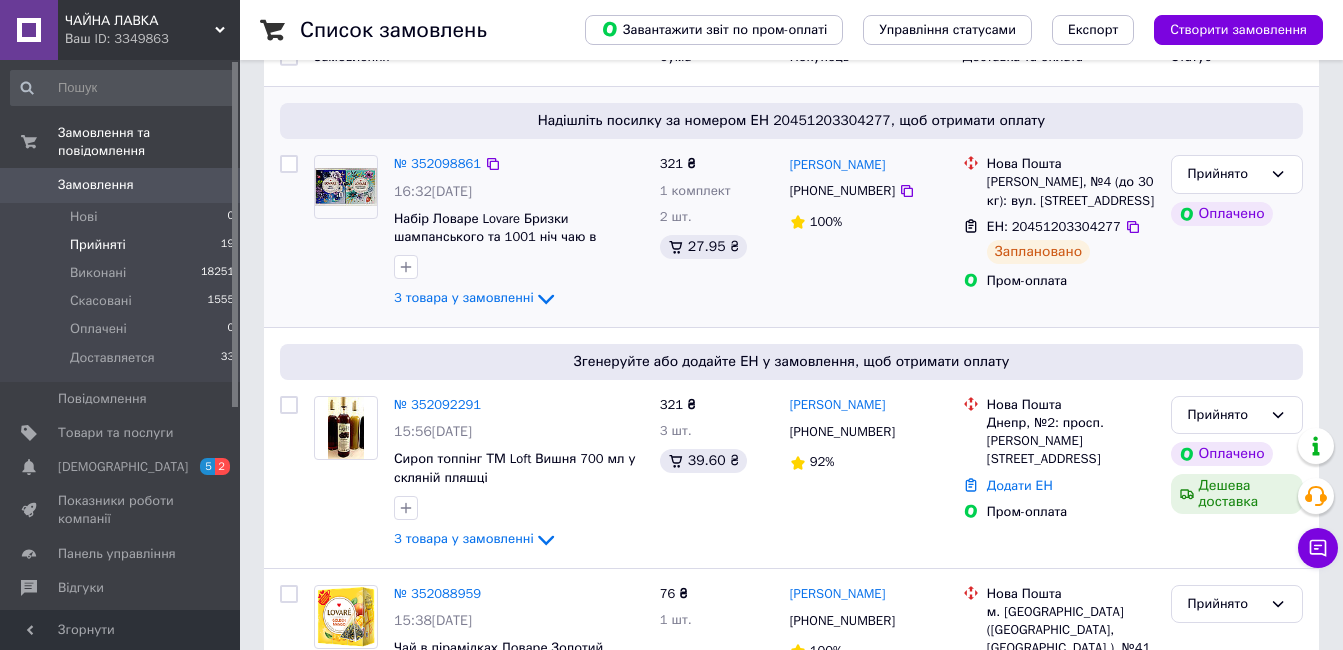 scroll, scrollTop: 0, scrollLeft: 0, axis: both 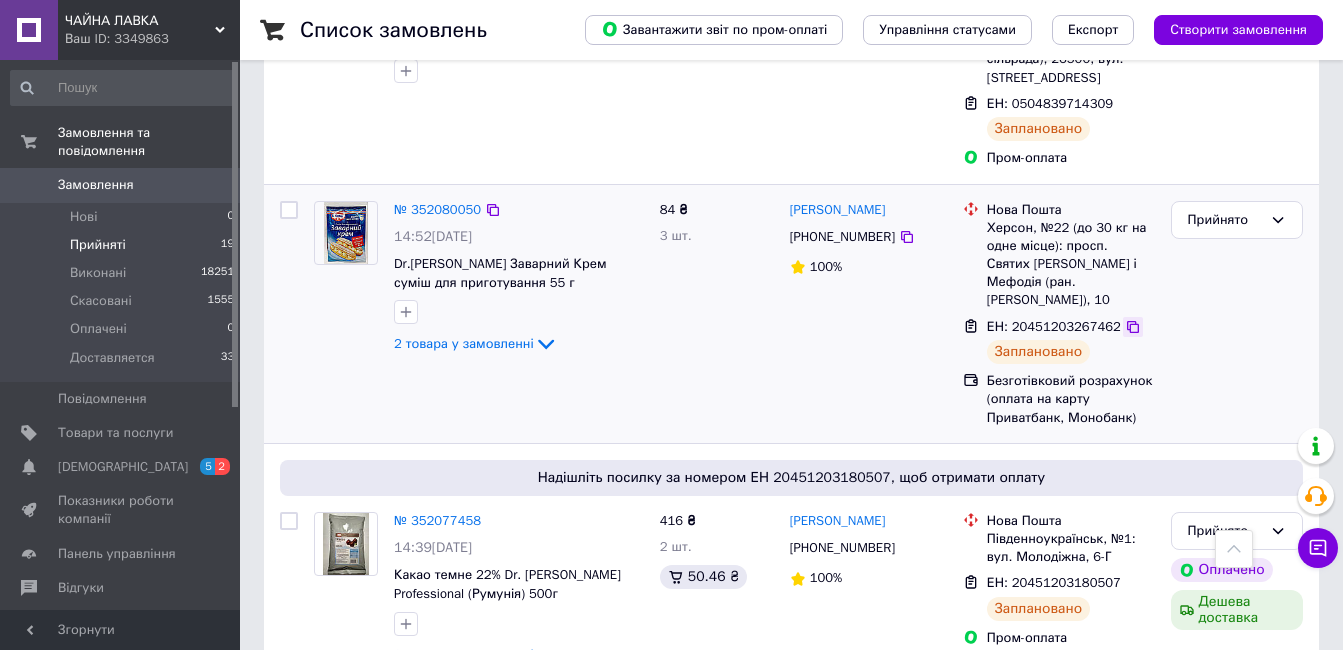 click 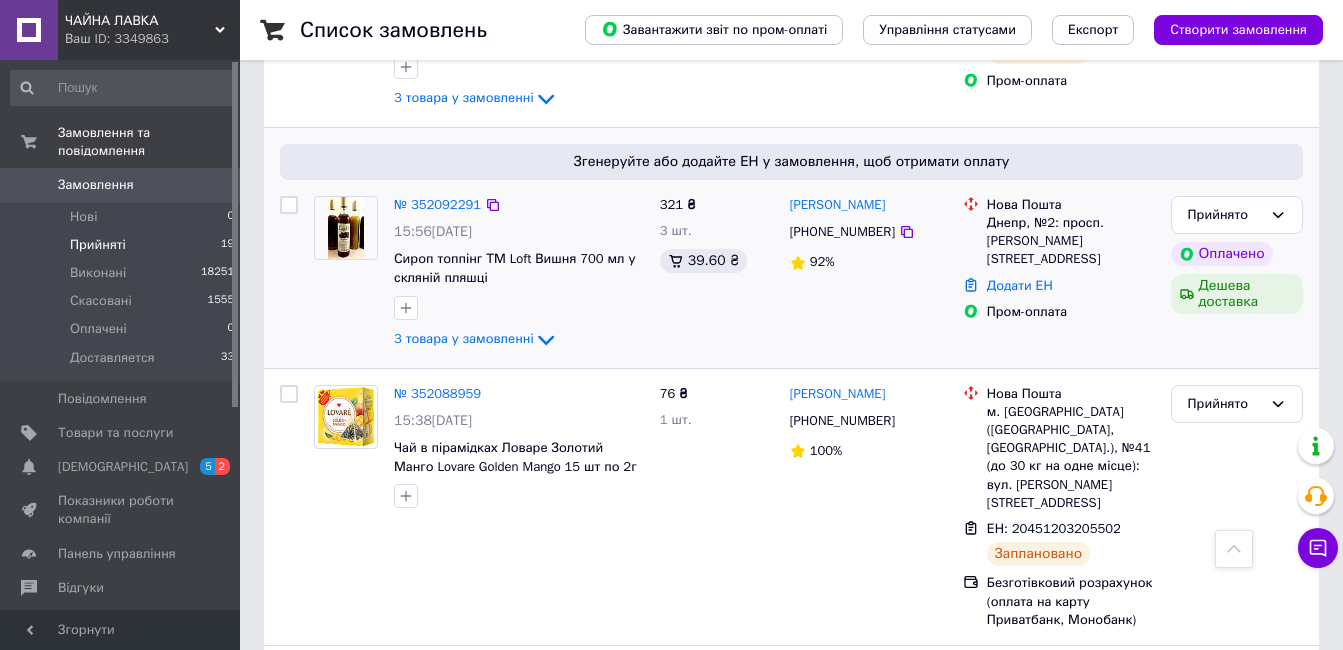 scroll, scrollTop: 500, scrollLeft: 0, axis: vertical 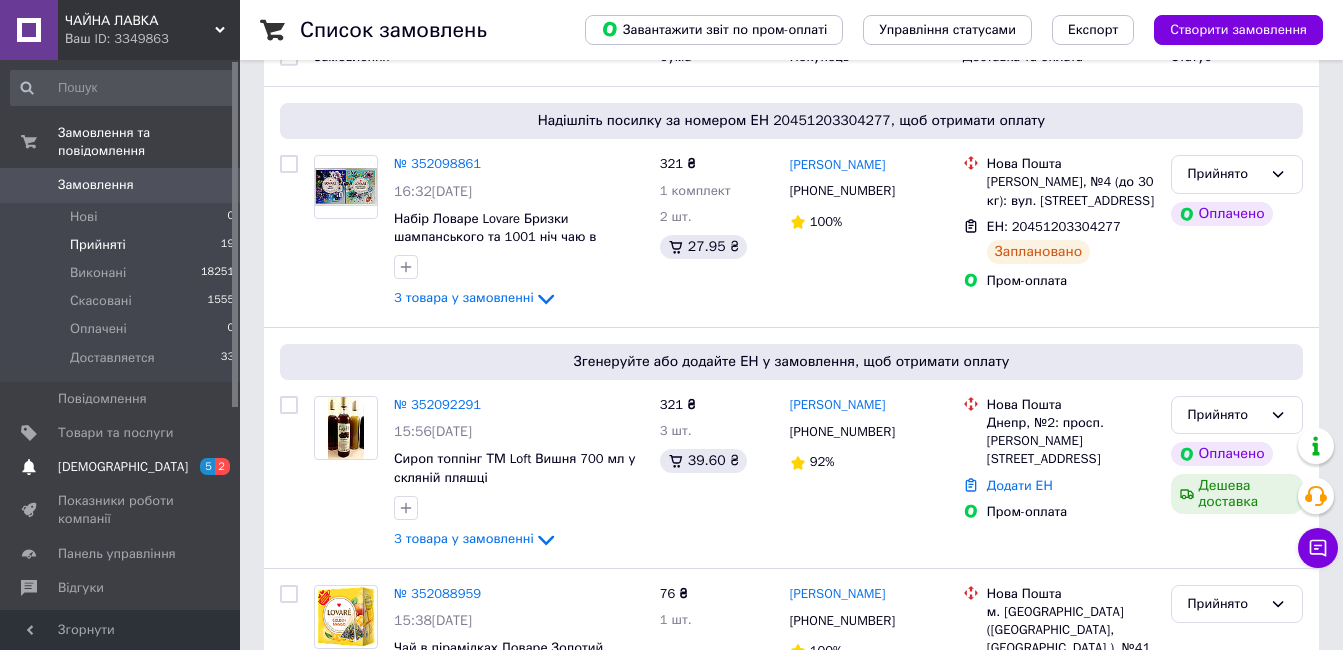 click on "[DEMOGRAPHIC_DATA]" at bounding box center (123, 467) 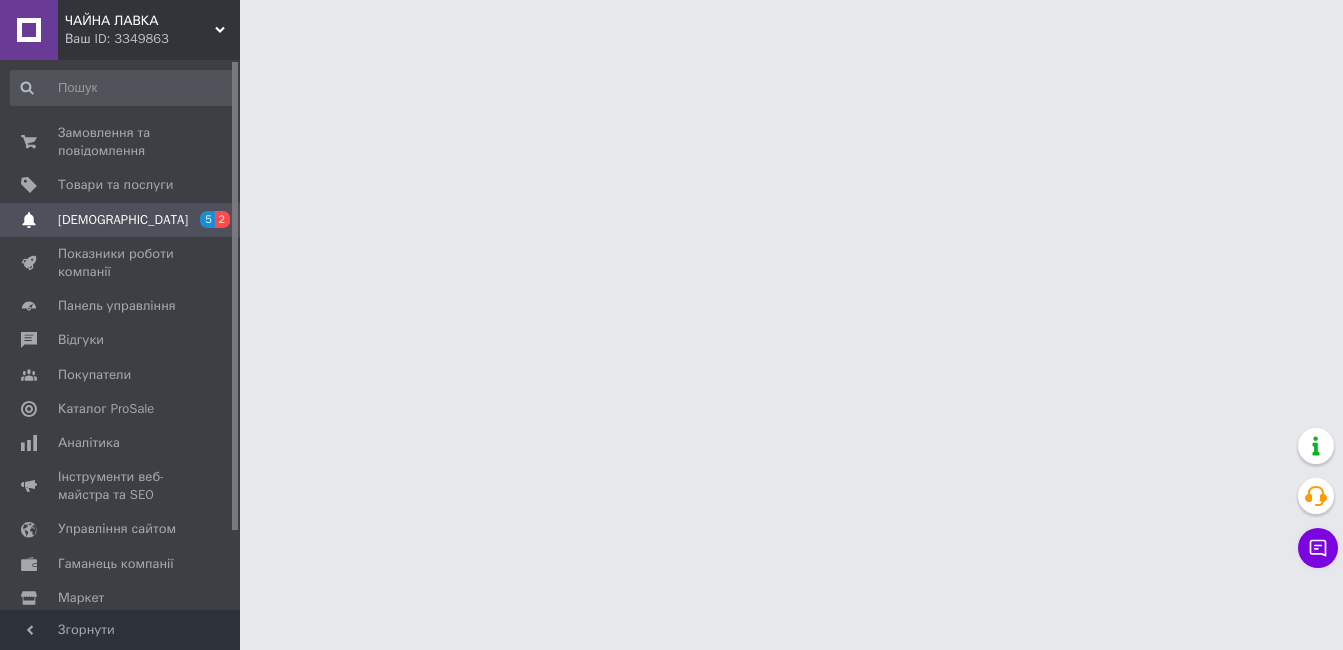 scroll, scrollTop: 0, scrollLeft: 0, axis: both 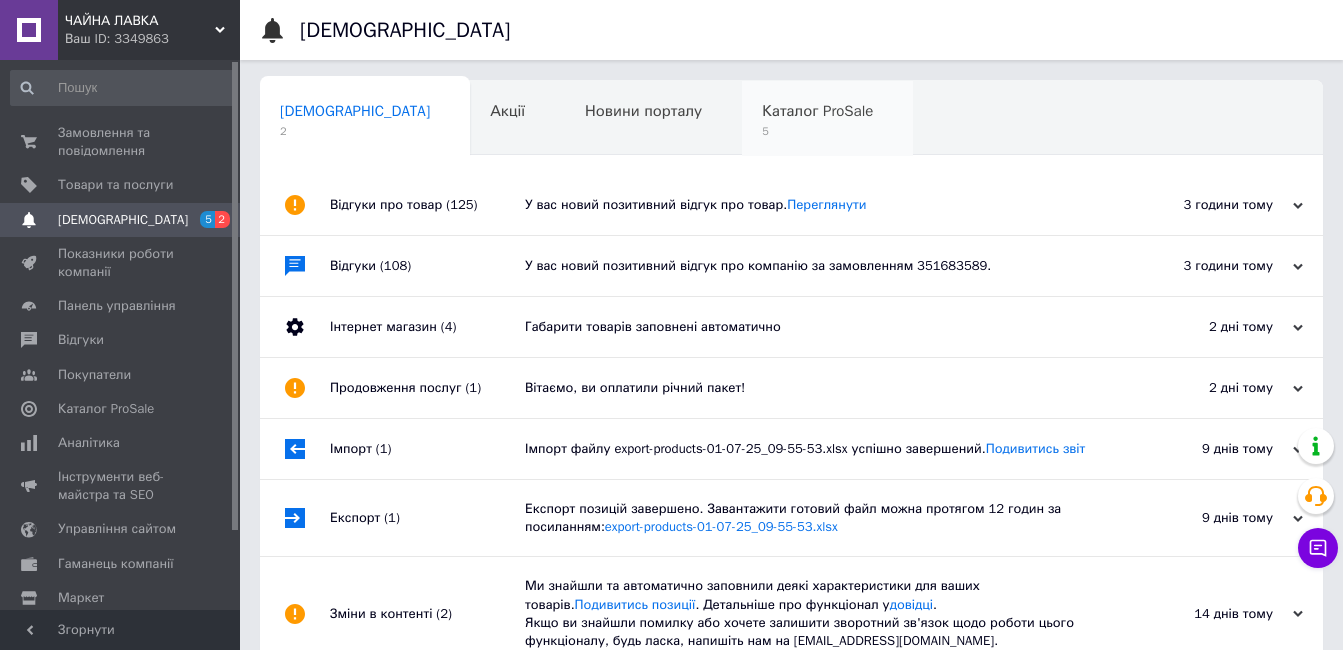 click on "Каталог ProSale" at bounding box center (817, 111) 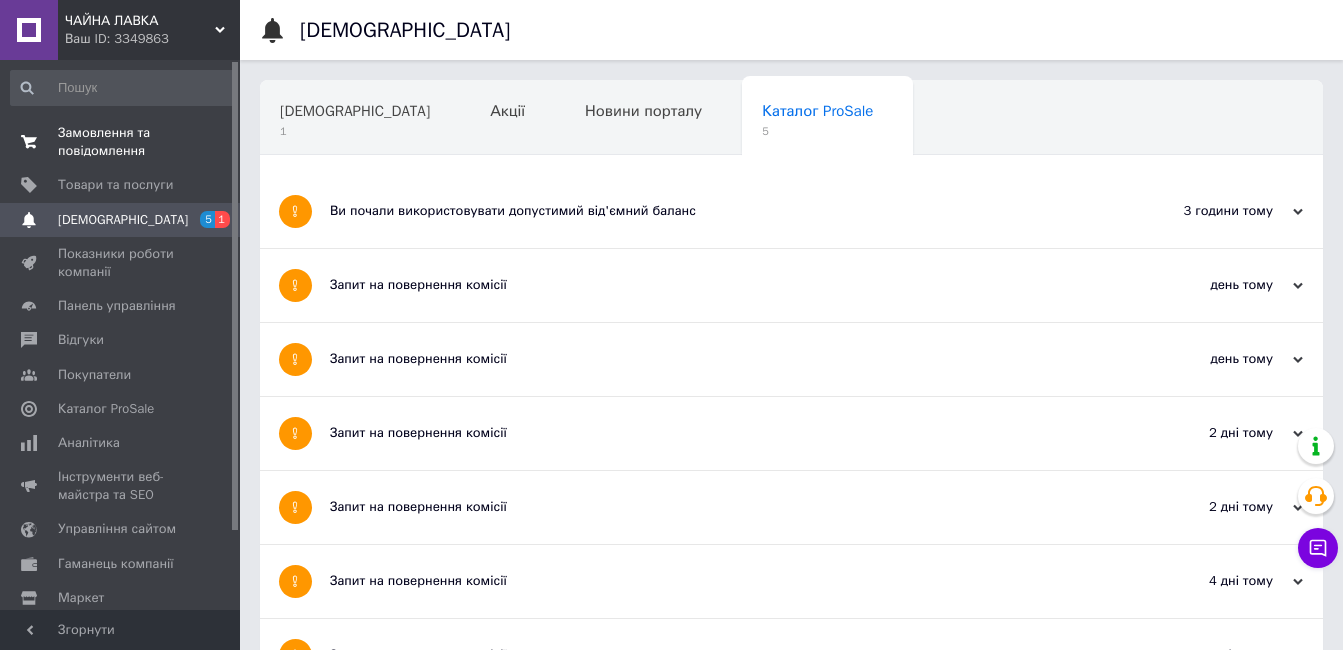 click on "Замовлення та повідомлення" at bounding box center (121, 142) 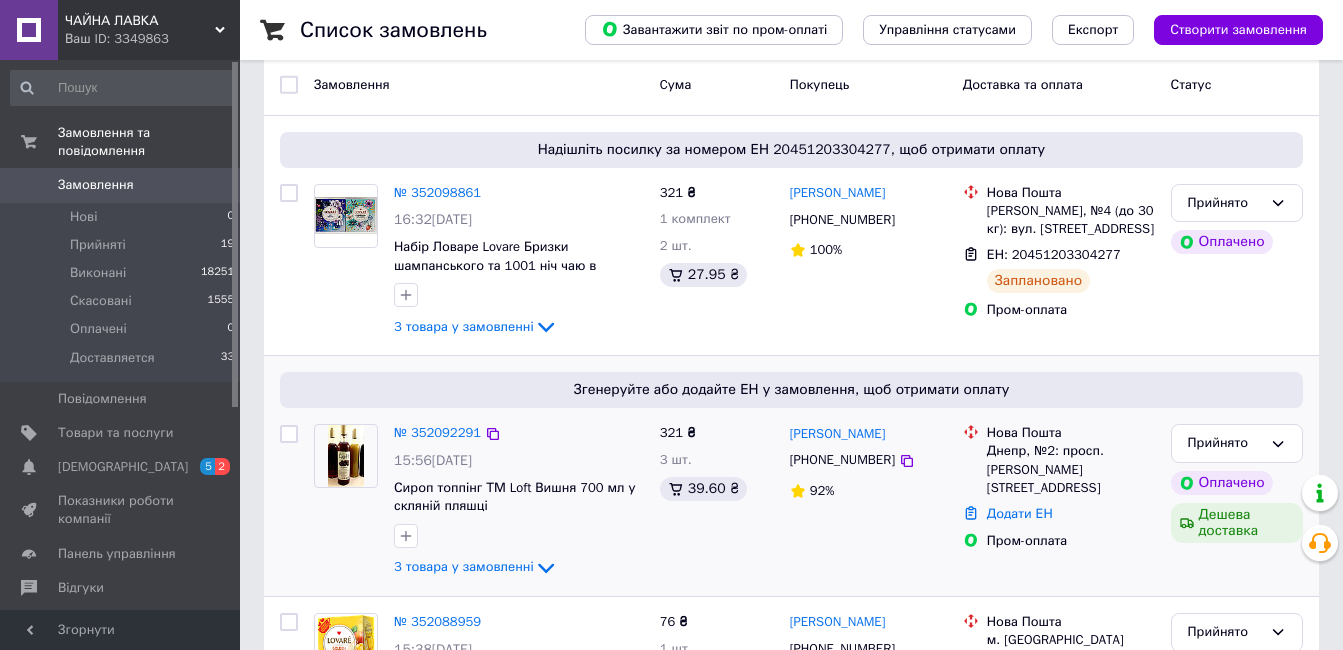 scroll, scrollTop: 300, scrollLeft: 0, axis: vertical 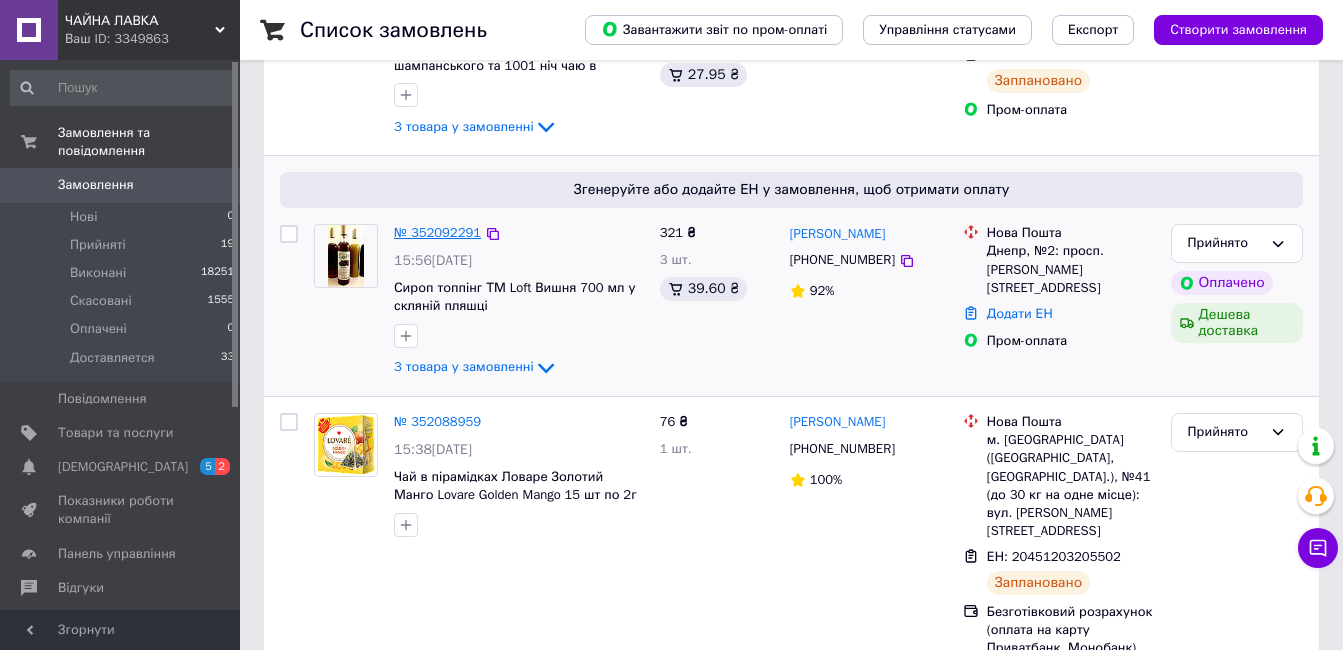 click on "№ 352092291" at bounding box center [437, 232] 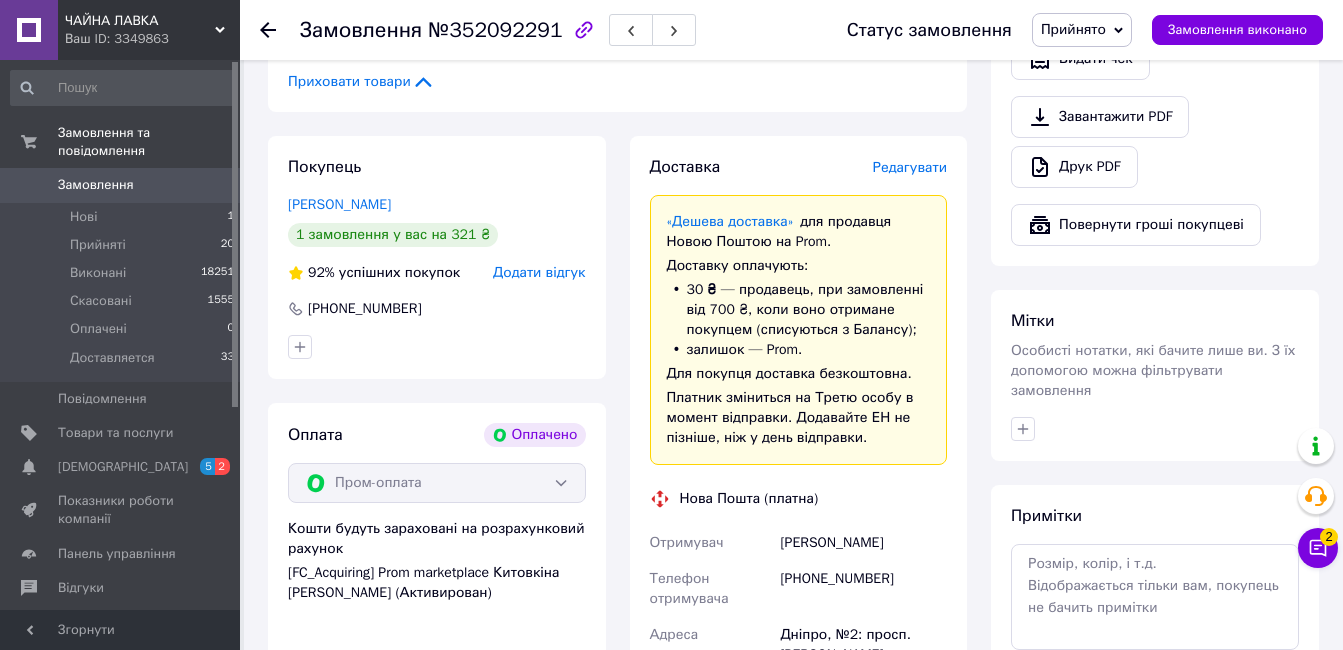 scroll, scrollTop: 1100, scrollLeft: 0, axis: vertical 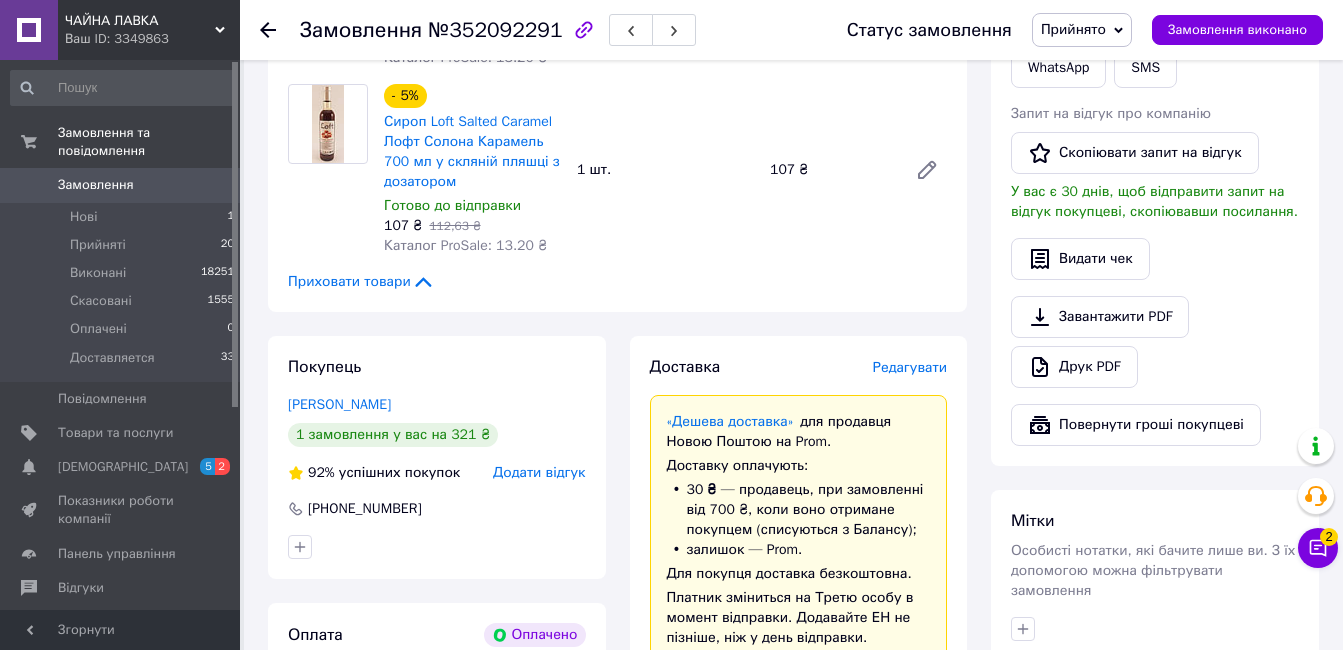 click on "Замовлення" at bounding box center [96, 185] 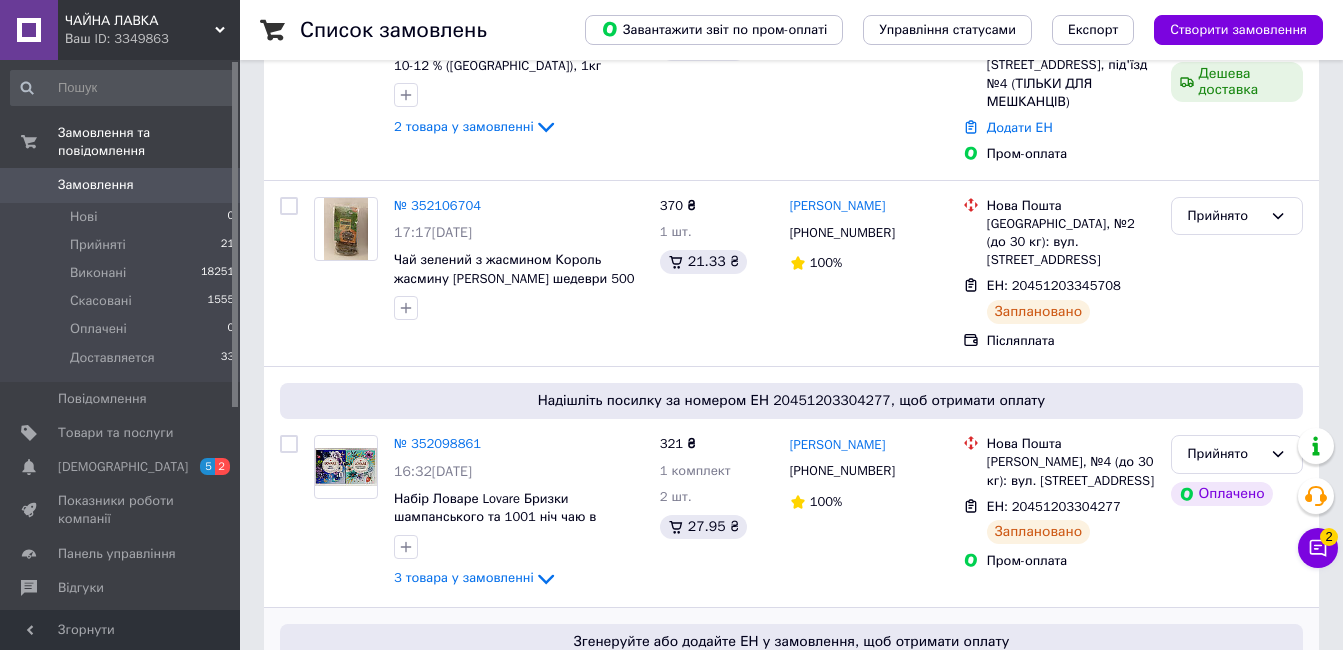 scroll, scrollTop: 200, scrollLeft: 0, axis: vertical 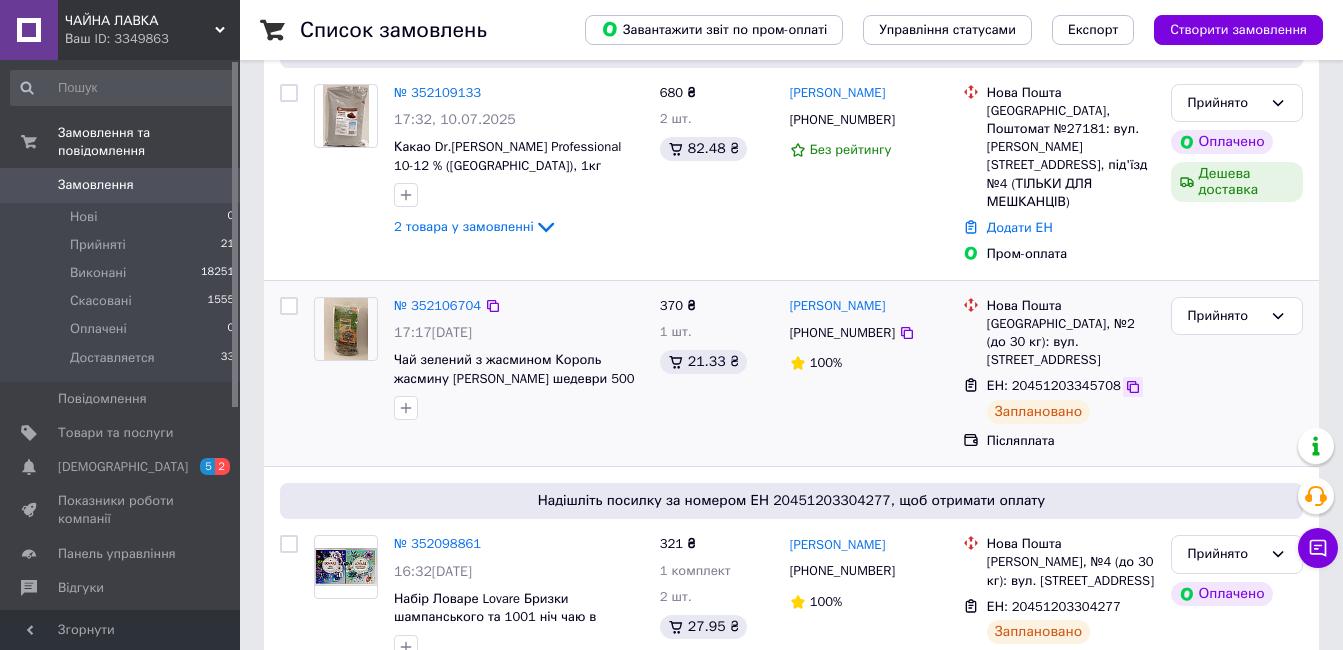 click 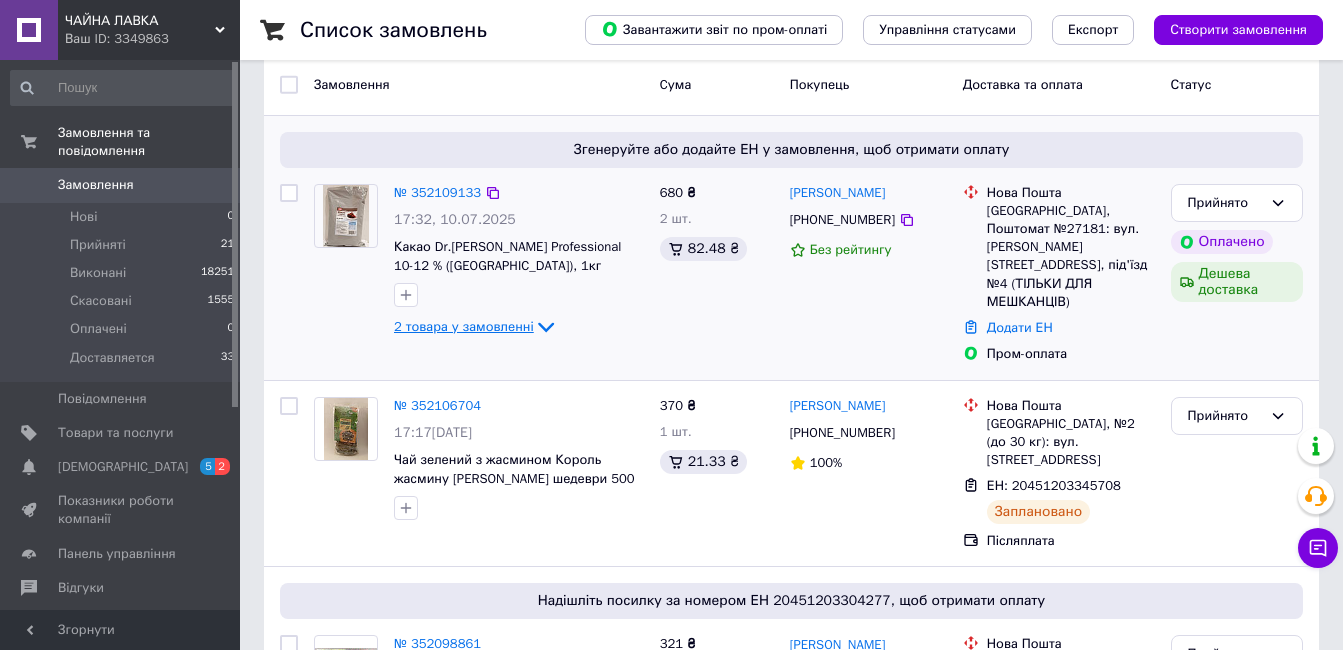 scroll, scrollTop: 0, scrollLeft: 0, axis: both 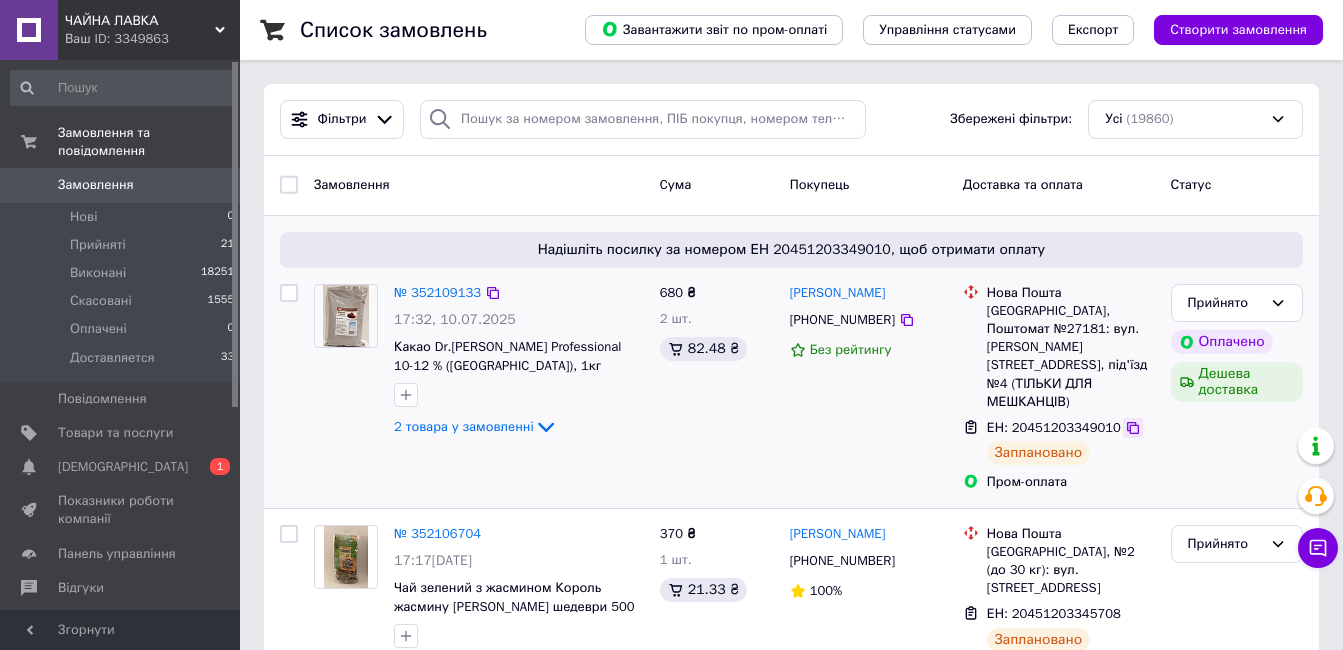 click 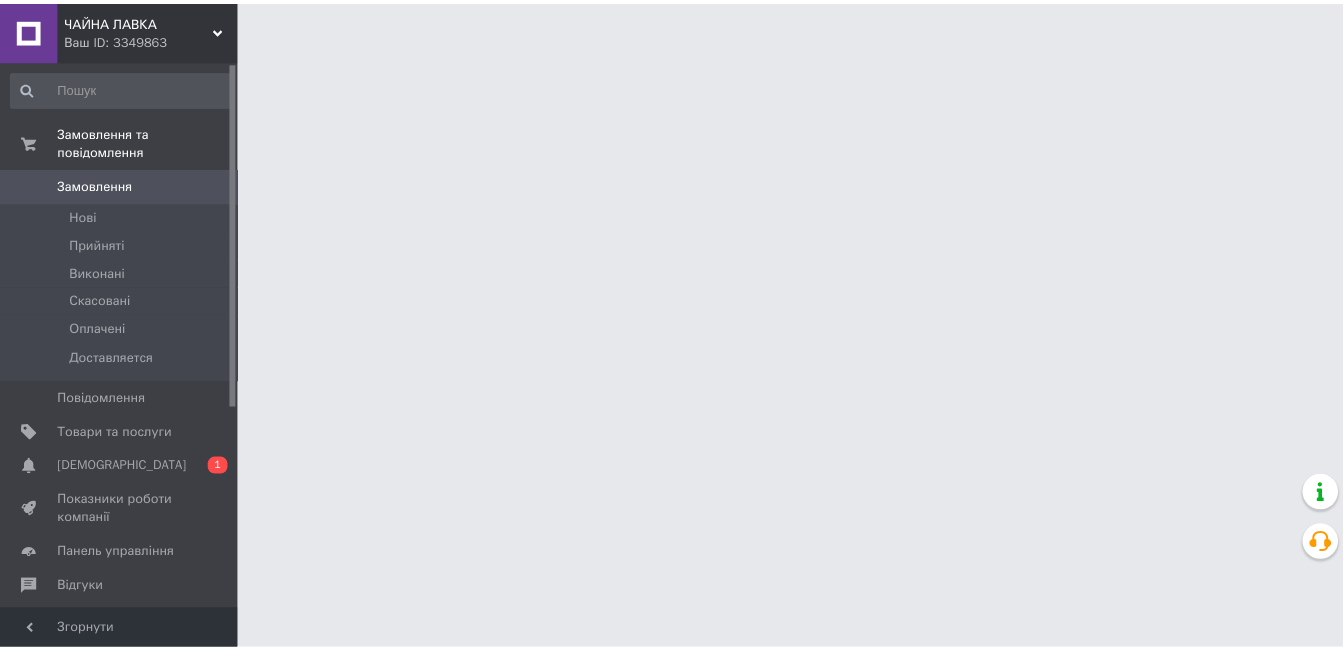 scroll, scrollTop: 0, scrollLeft: 0, axis: both 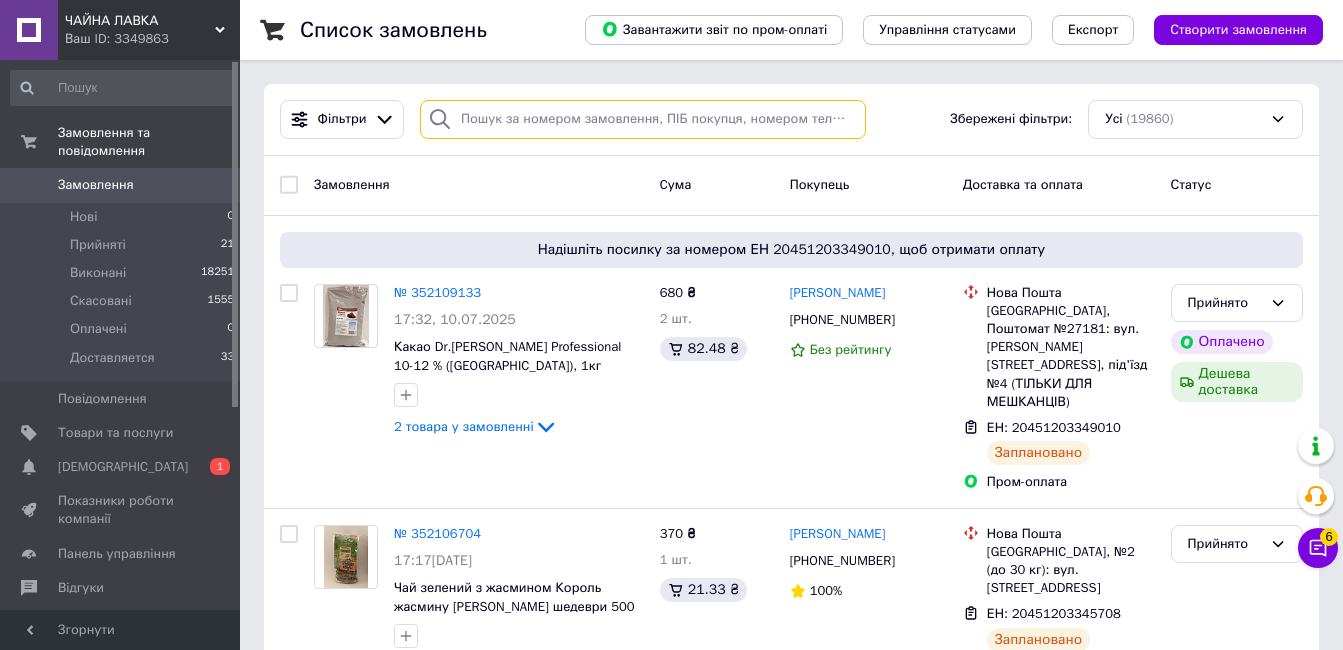 paste on "351307923" 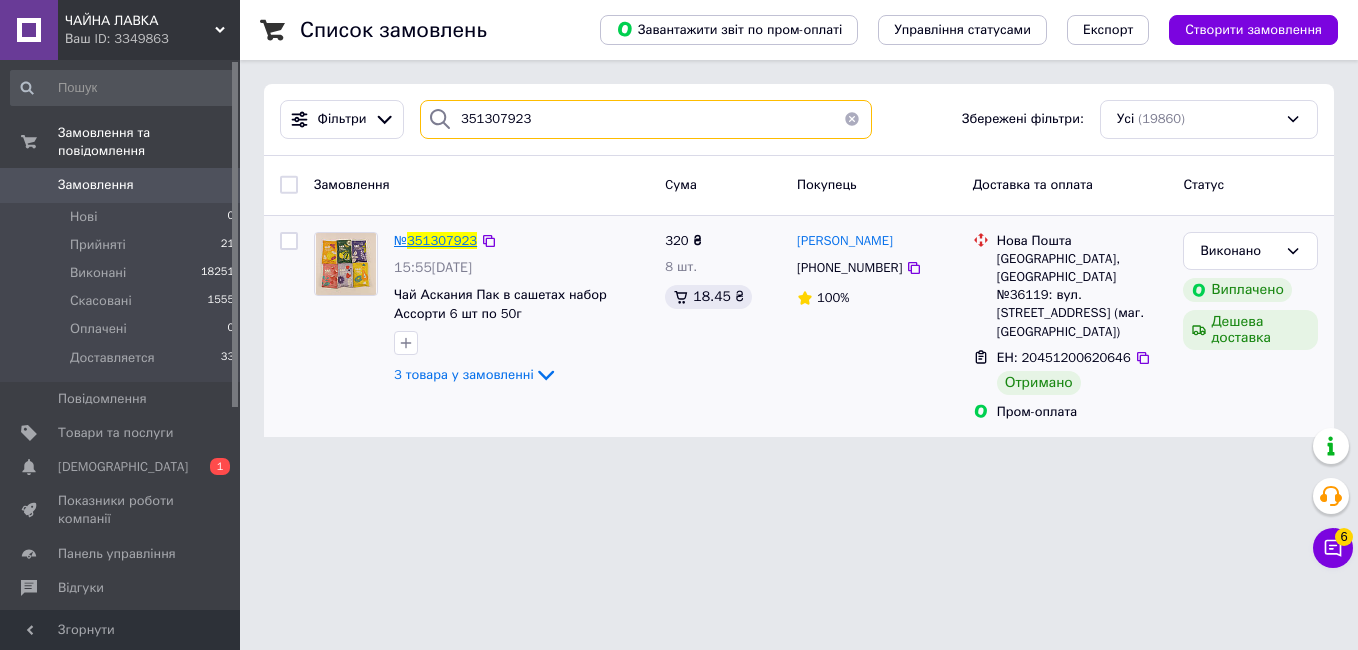 type on "351307923" 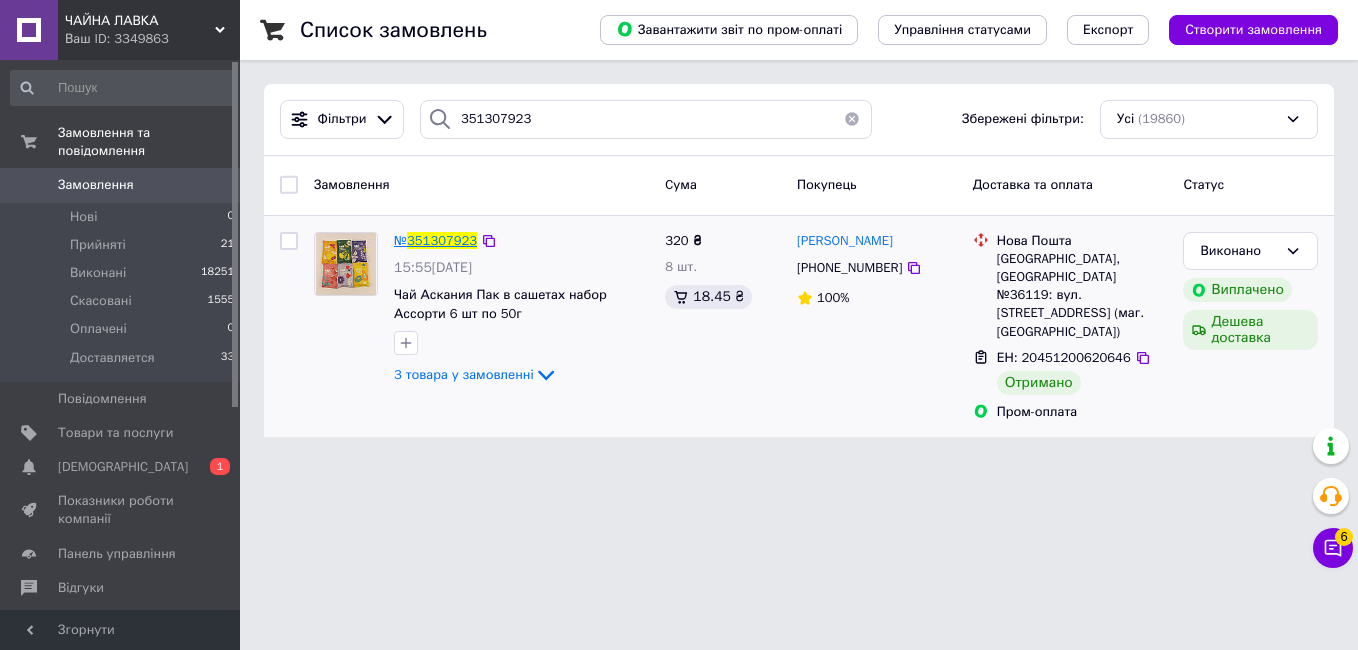 click on "351307923" at bounding box center (442, 240) 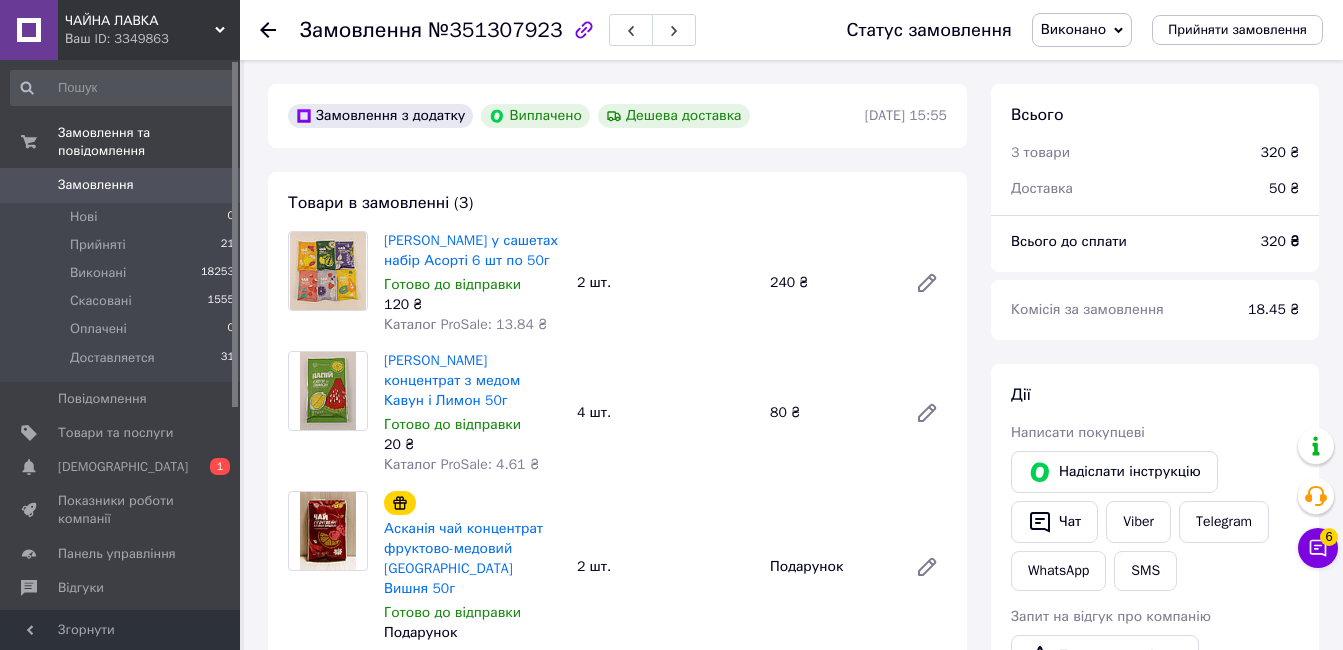 scroll, scrollTop: 400, scrollLeft: 0, axis: vertical 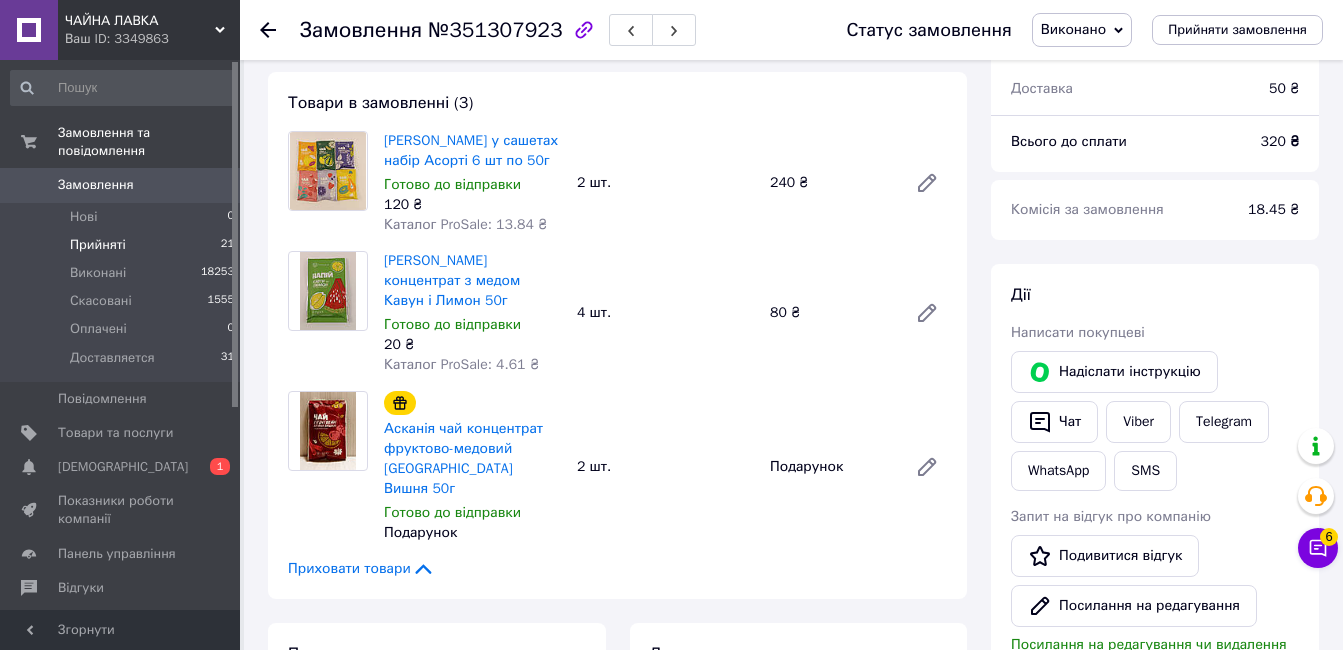 click on "Прийняті 21" at bounding box center [123, 245] 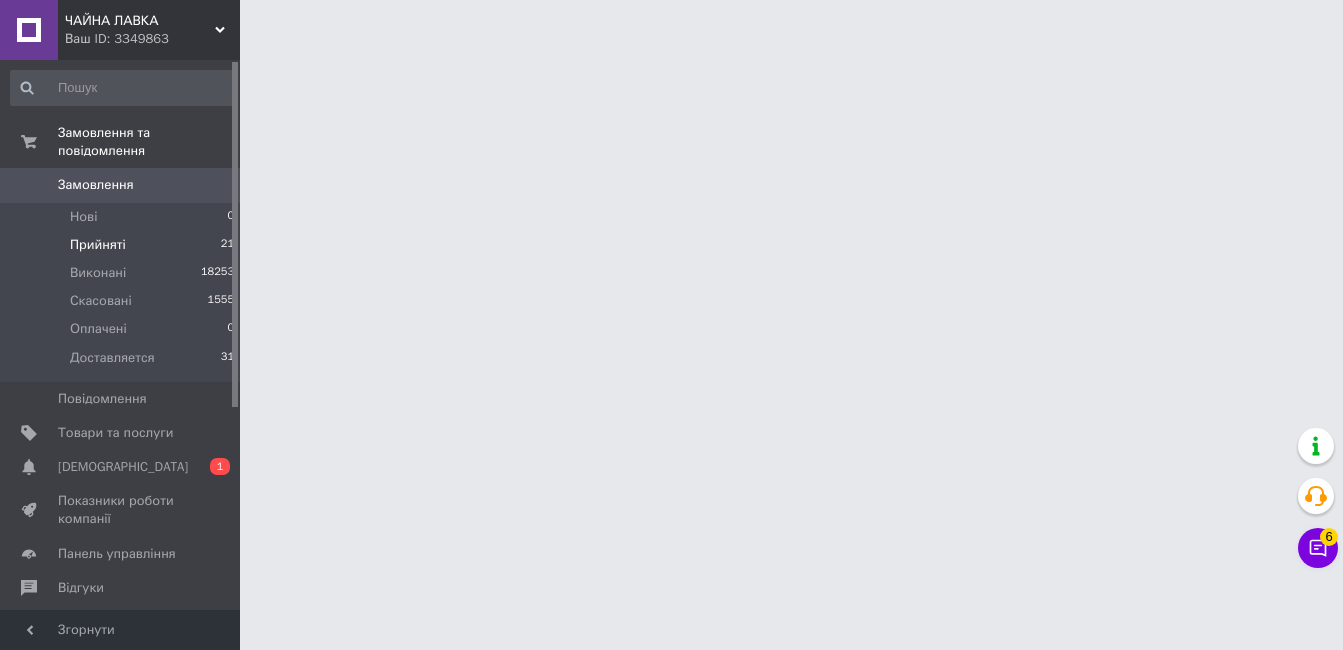 scroll, scrollTop: 0, scrollLeft: 0, axis: both 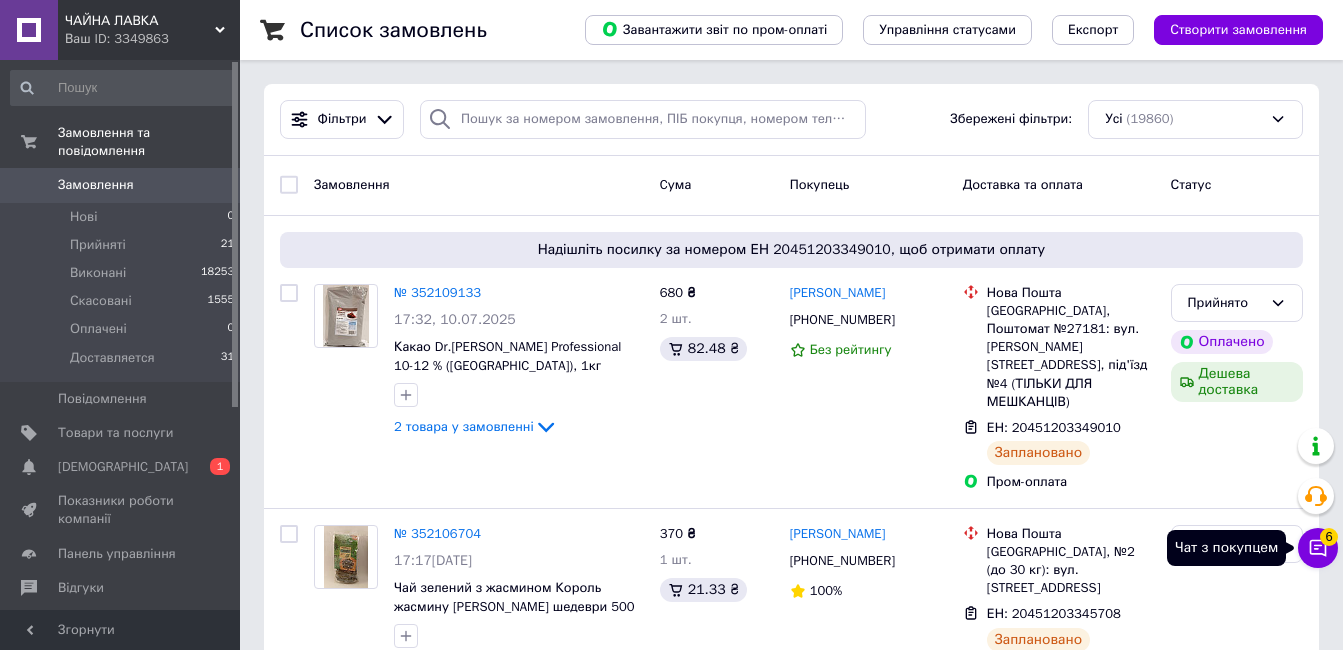 click on "6" at bounding box center [1329, 535] 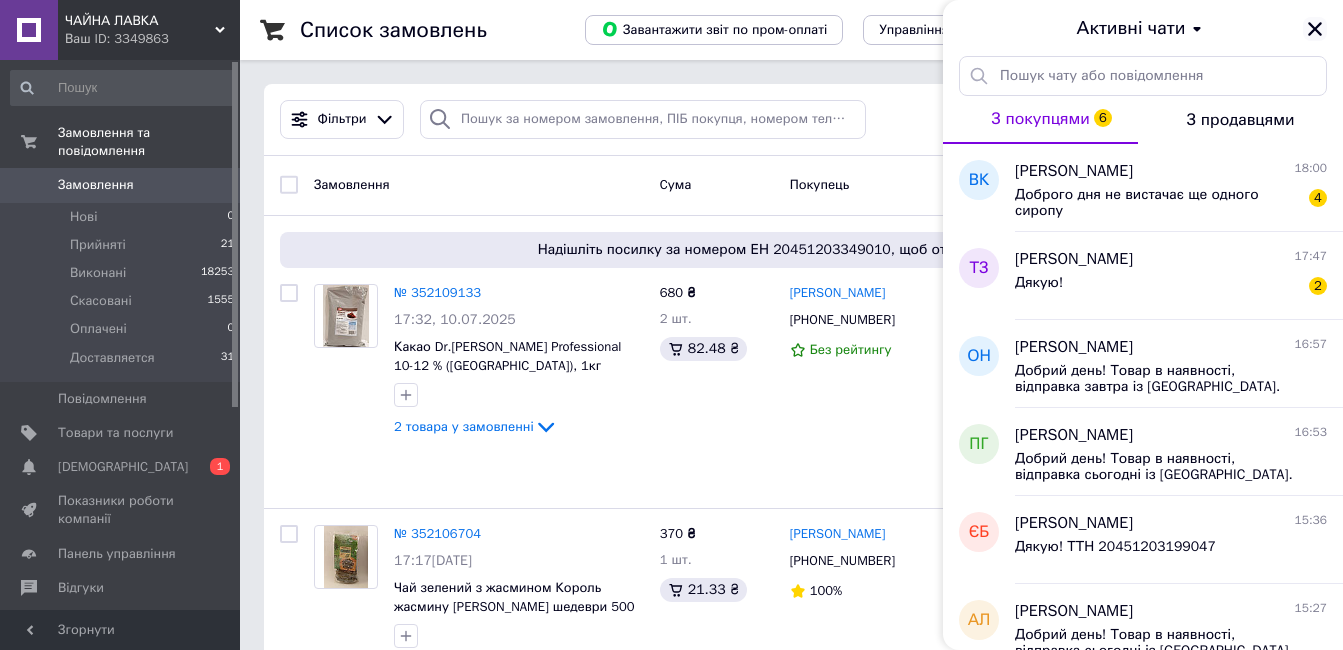 click 